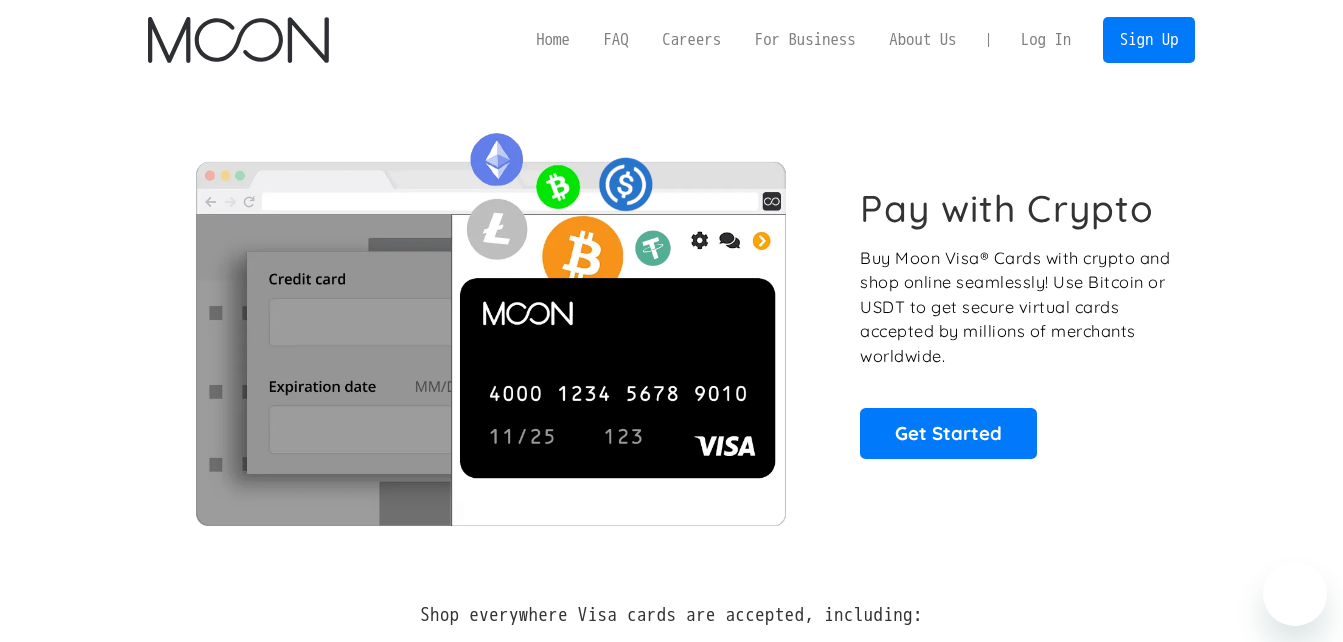scroll, scrollTop: 0, scrollLeft: 0, axis: both 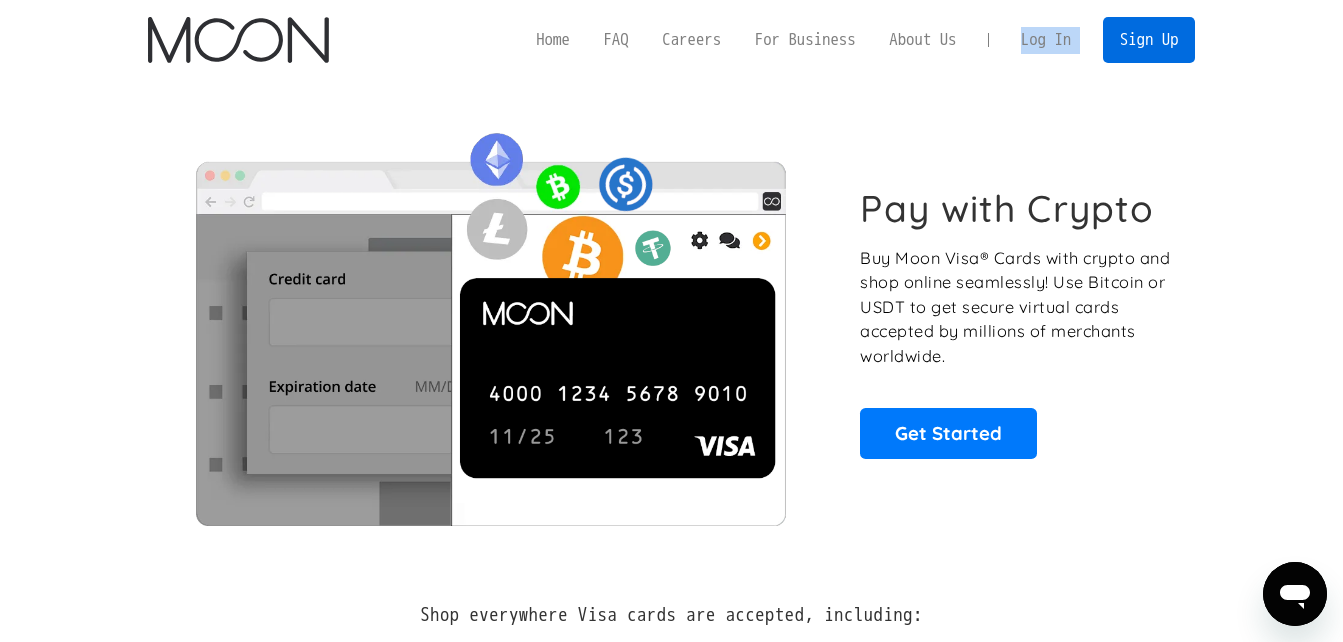 drag, startPoint x: 982, startPoint y: 62, endPoint x: 1106, endPoint y: 30, distance: 128.06248 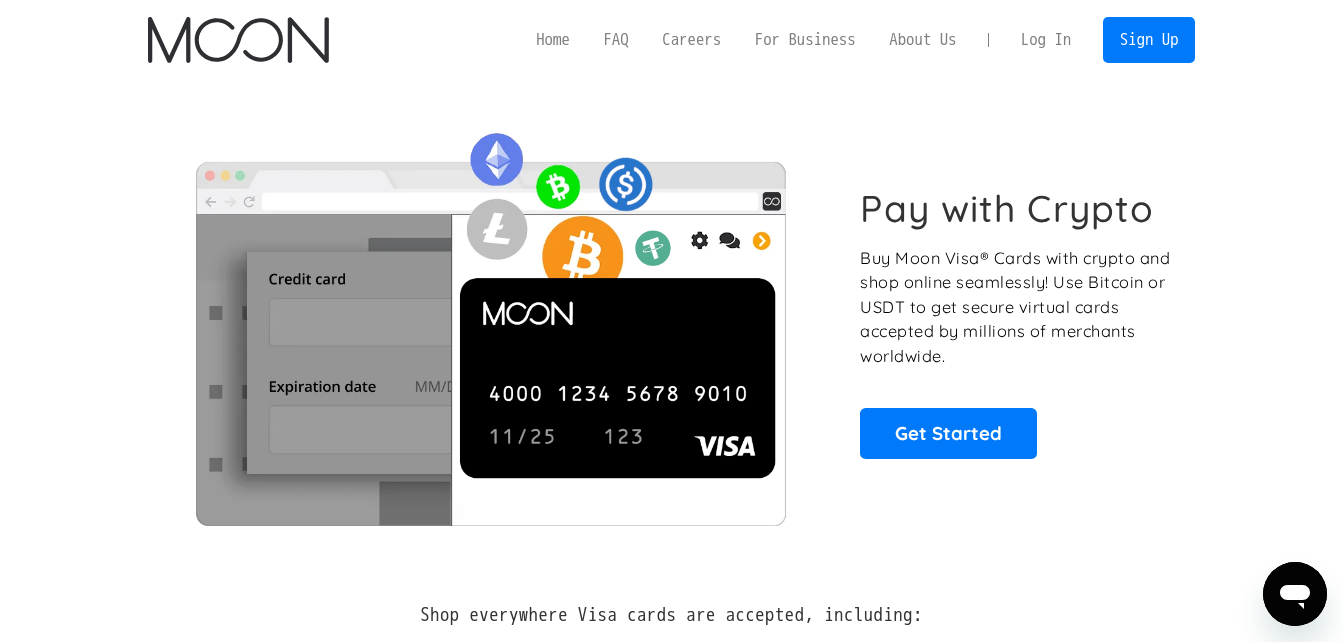 drag, startPoint x: 1106, startPoint y: 30, endPoint x: 993, endPoint y: 206, distance: 209.15306 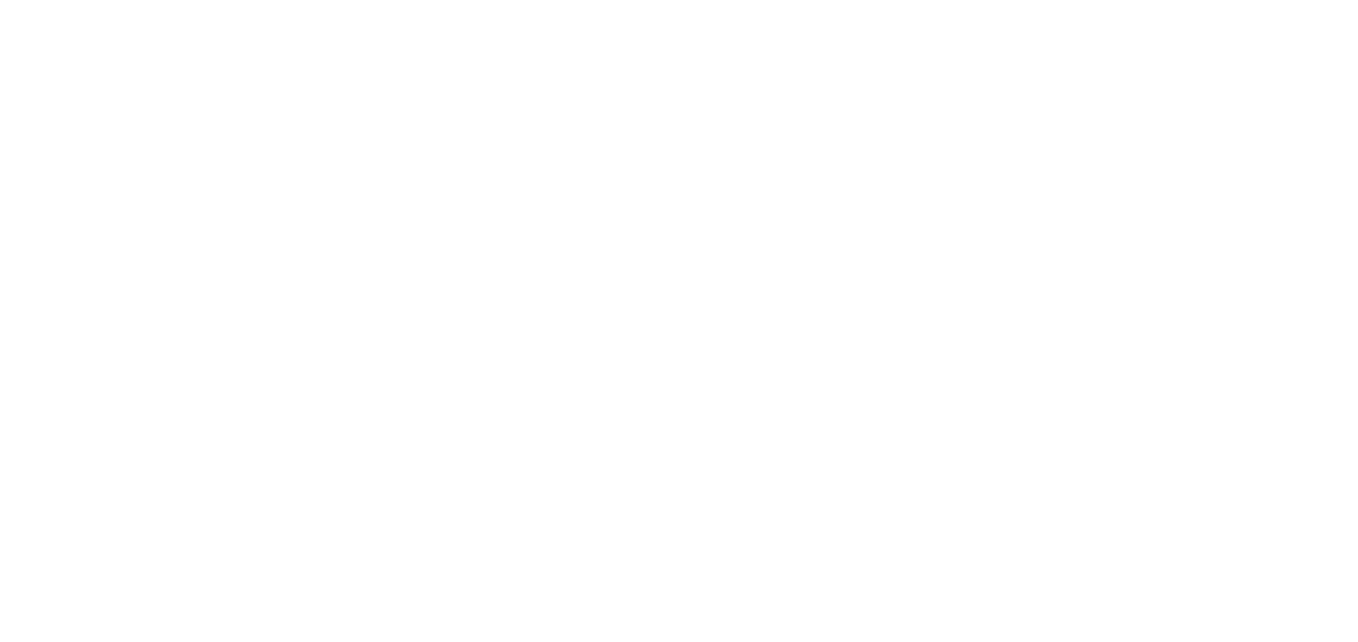scroll, scrollTop: 0, scrollLeft: 0, axis: both 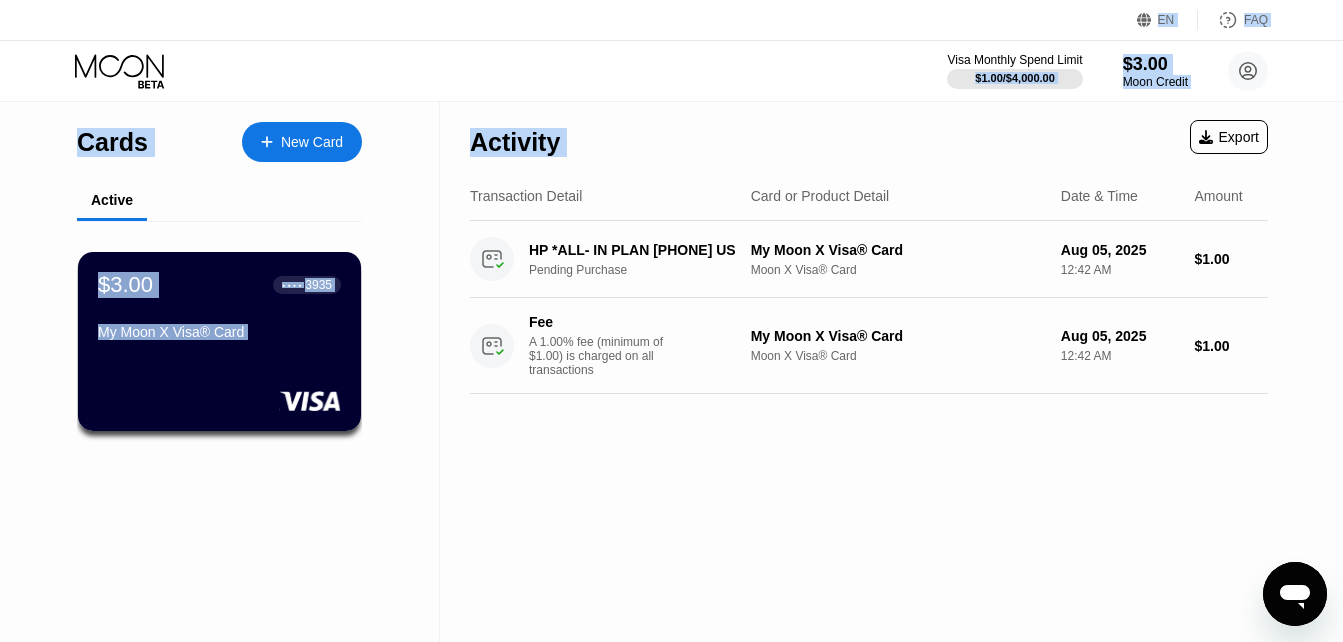 drag, startPoint x: 82, startPoint y: 51, endPoint x: 1178, endPoint y: 369, distance: 1141.2012 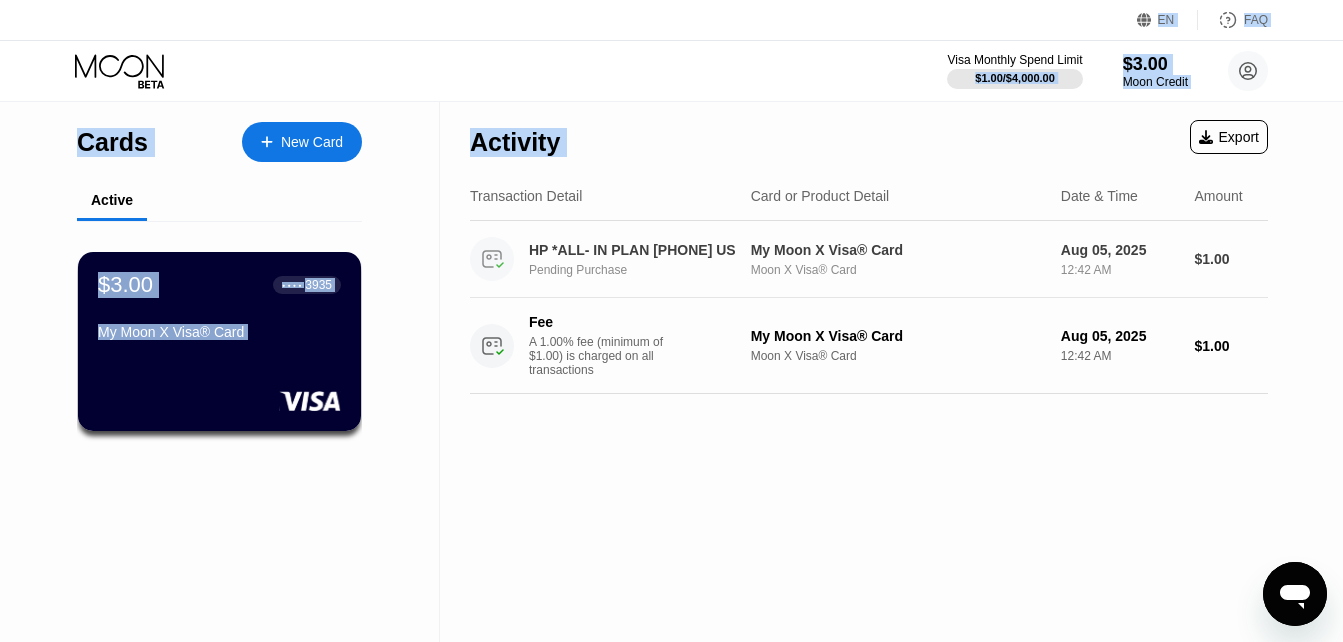 click on "Visa Monthly Spend Limit $1.00 / $4,000.00 $3.00 Moon Credit Landon Hogendyk hogendyklandon94@gmail.com  Home Settings Support Careers About Us Log out Privacy policy Terms" at bounding box center [671, 71] 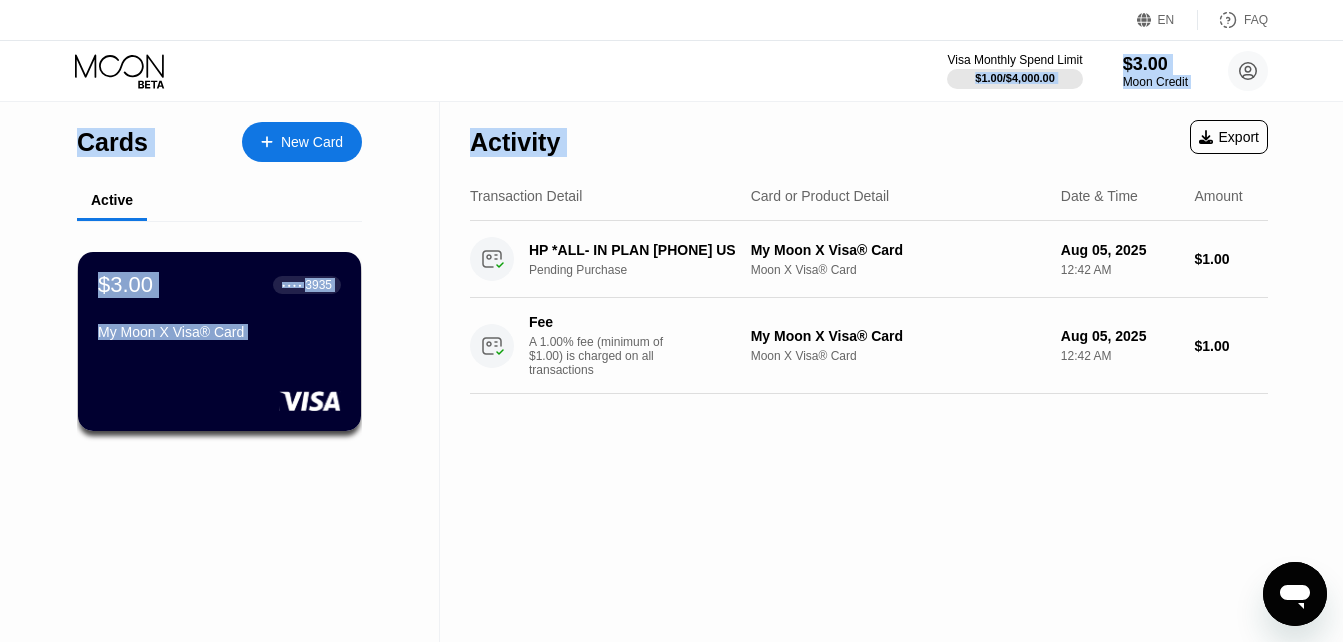 drag, startPoint x: 10, startPoint y: 44, endPoint x: 876, endPoint y: 391, distance: 932.93353 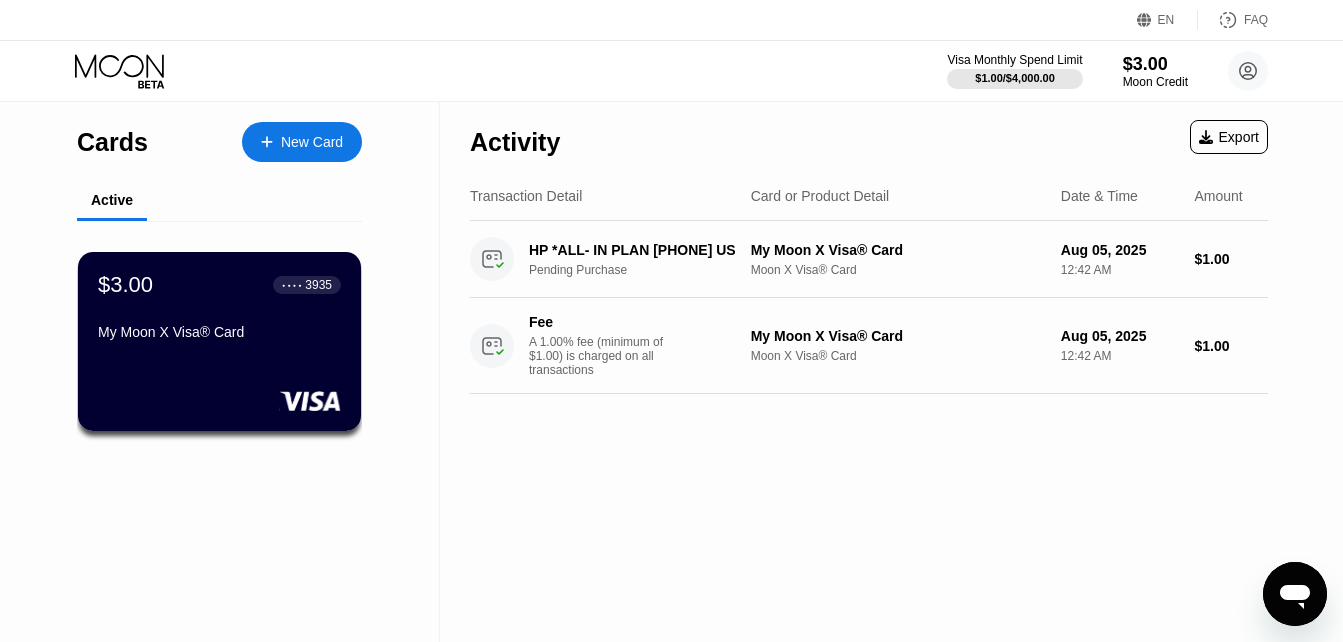 click on "Visa Monthly Spend Limit $1.00 / $4,000.00 $3.00 Moon Credit Landon Hogendyk hogendyklandon94@gmail.com  Home Settings Support Careers About Us Log out Privacy policy Terms" at bounding box center (671, 71) 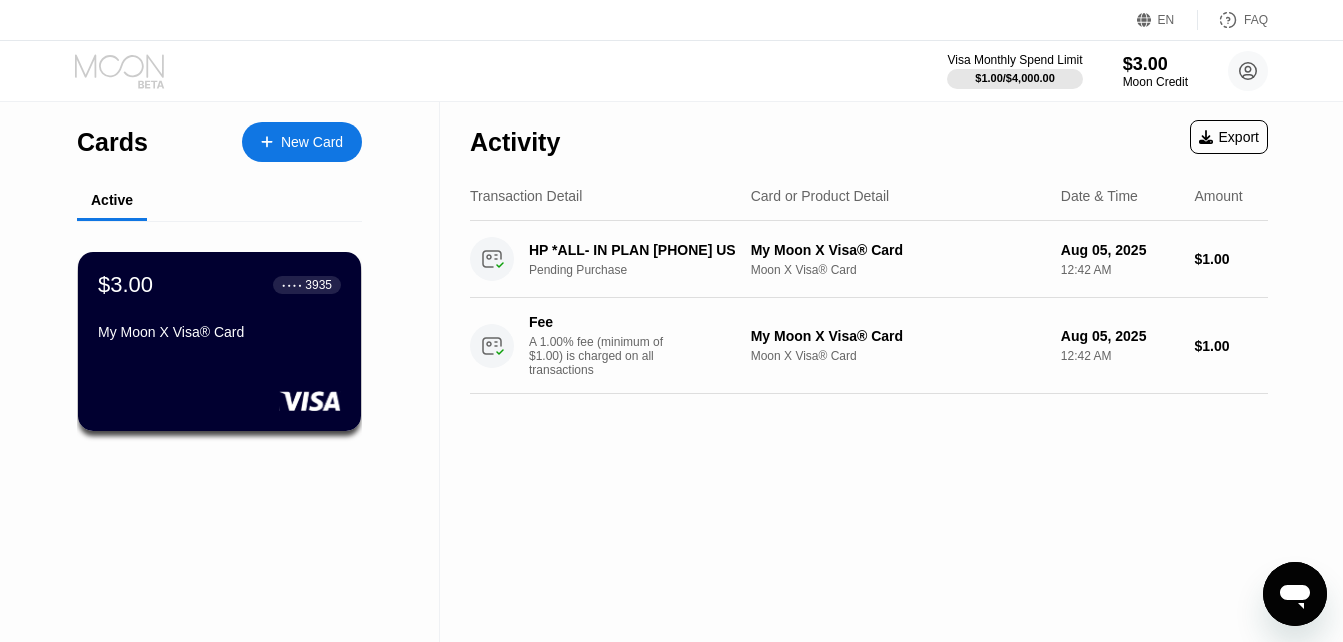 drag, startPoint x: 91, startPoint y: 56, endPoint x: 408, endPoint y: 34, distance: 317.76248 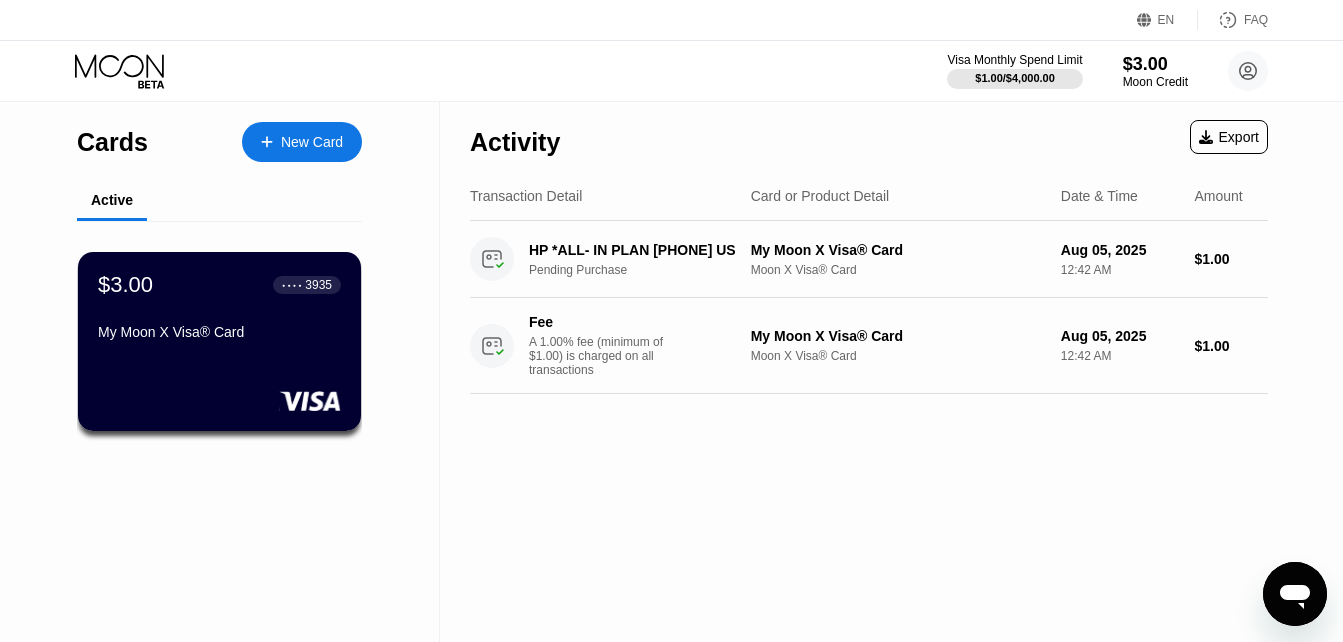 click on "Visa Monthly Spend Limit $1.00 / $4,000.00 $3.00 Moon Credit Landon Hogendyk hogendyklandon94@gmail.com  Home Settings Support Careers About Us Log out Privacy policy Terms" at bounding box center [671, 71] 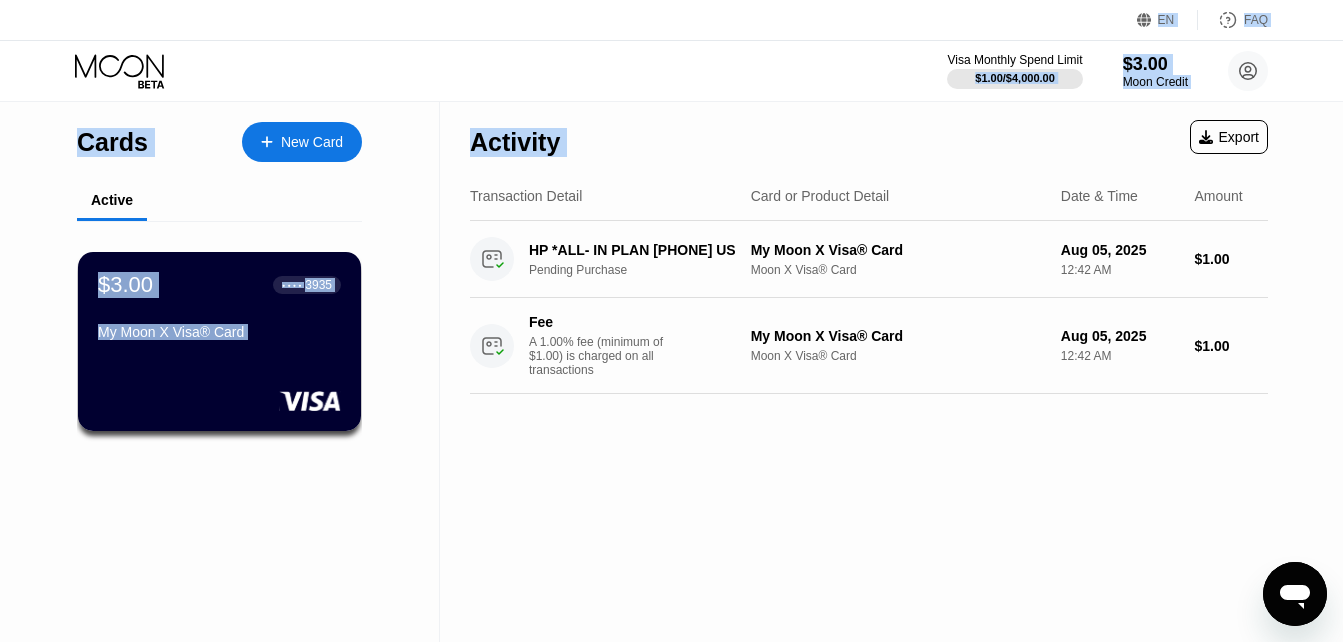 drag, startPoint x: 63, startPoint y: 48, endPoint x: 1280, endPoint y: 545, distance: 1314.5714 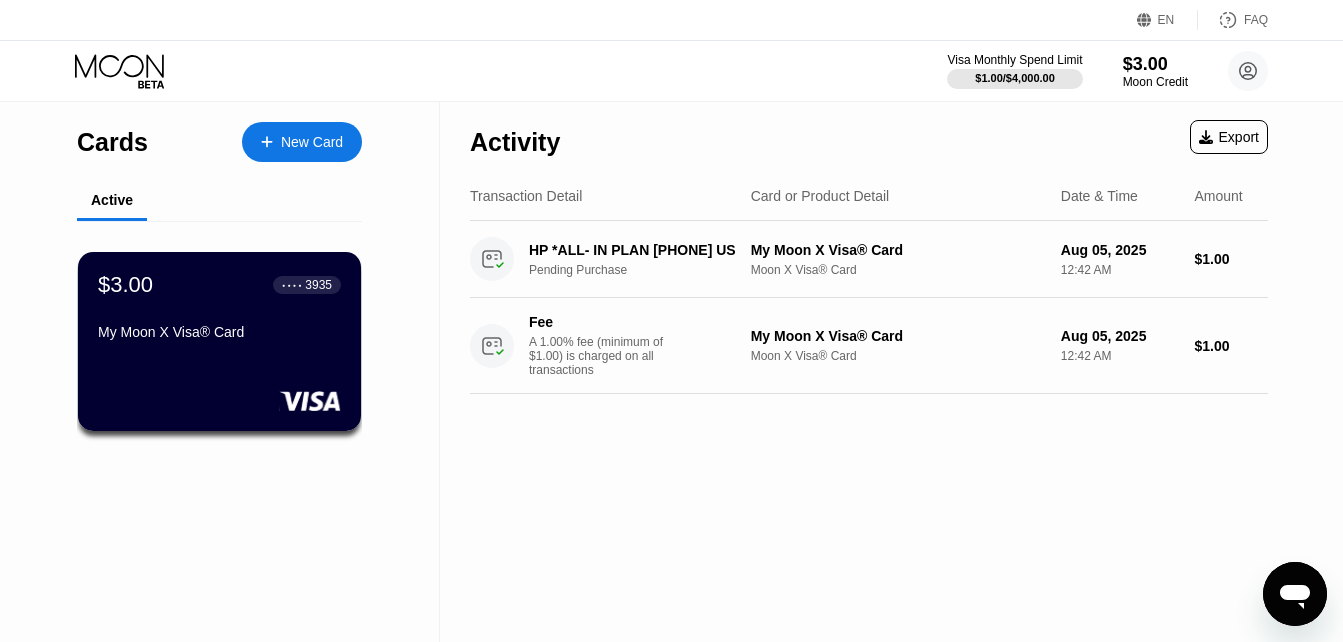 drag, startPoint x: 50, startPoint y: 4, endPoint x: 619, endPoint y: 228, distance: 611.5039 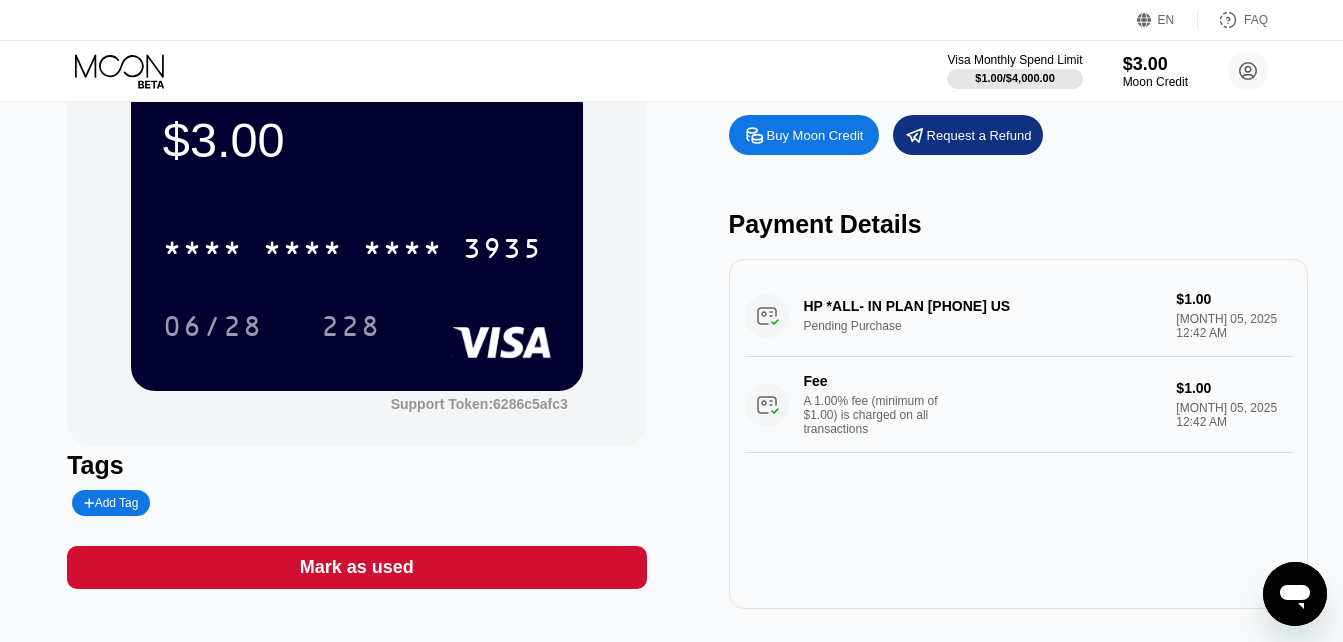 scroll, scrollTop: 0, scrollLeft: 0, axis: both 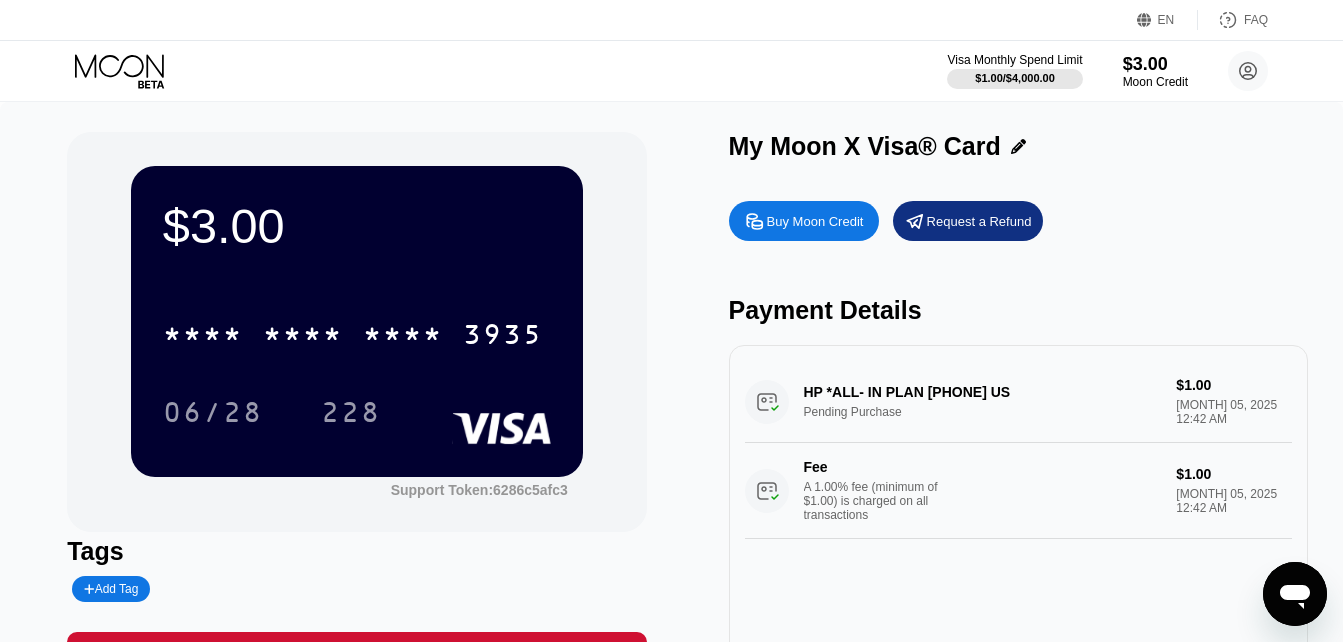 click on "$3.00 * * * * * * * * * * * * 3935 06/28 228 Support Token:  6286c5afc3 Tags  Add Tag Mark as used My Moon X Visa® Card Buy Moon Credit Request a Refund Payment Details HP *ALL- IN PLAN         888-447-0148 US Pending Purchase $1.00 Aug 05, 2025 12:42 AM Fee A 1.00% fee (minimum of $1.00) is charged on all transactions $1.00 Aug 05, 2025 12:42 AM" at bounding box center [671, 423] 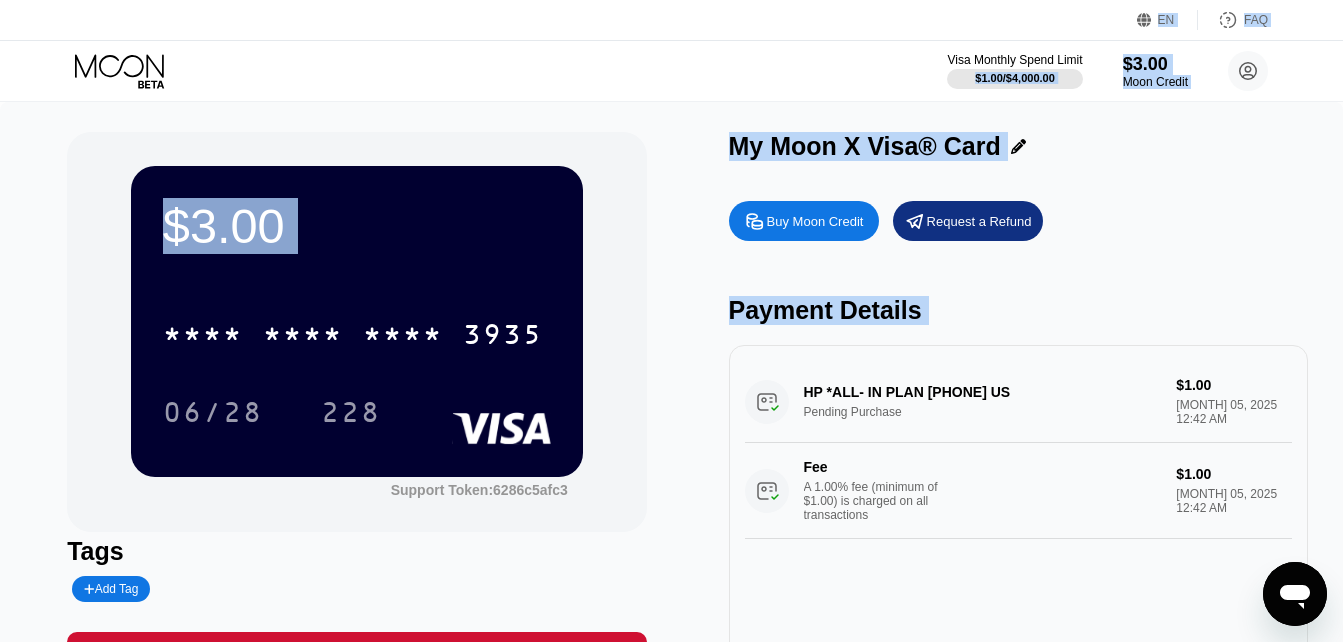 drag, startPoint x: 886, startPoint y: 13, endPoint x: 1269, endPoint y: 424, distance: 561.79175 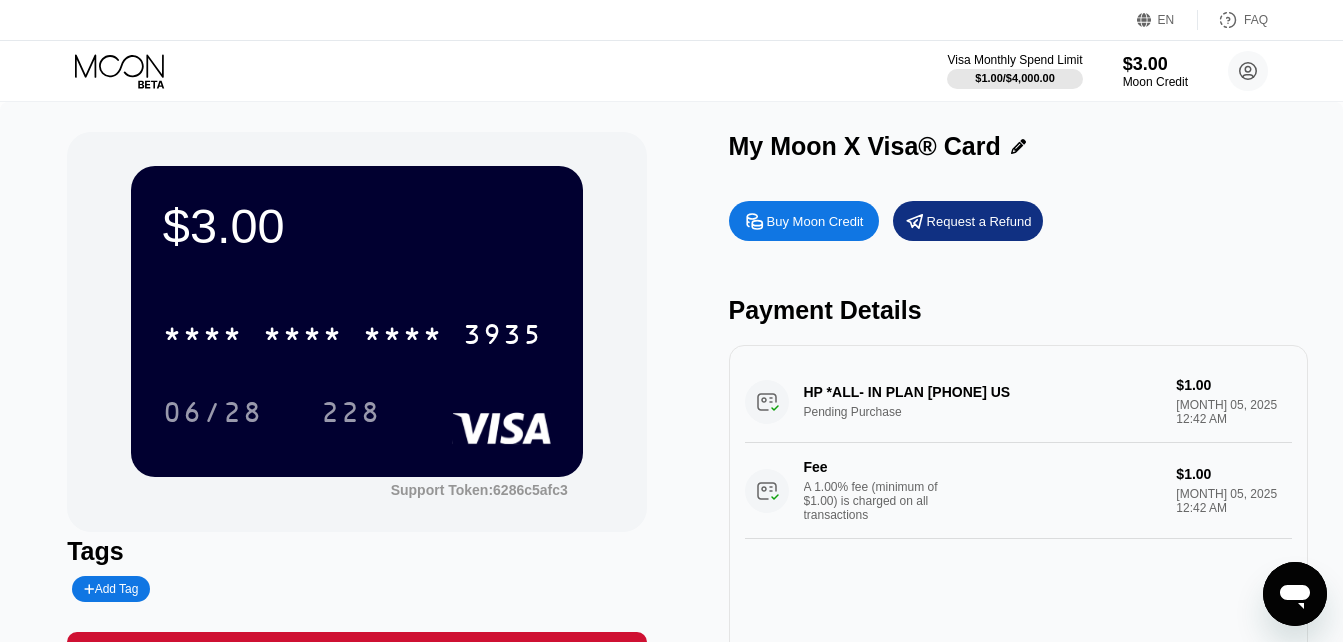 click on "EN Language Select an item Save FAQ" at bounding box center (671, 20) 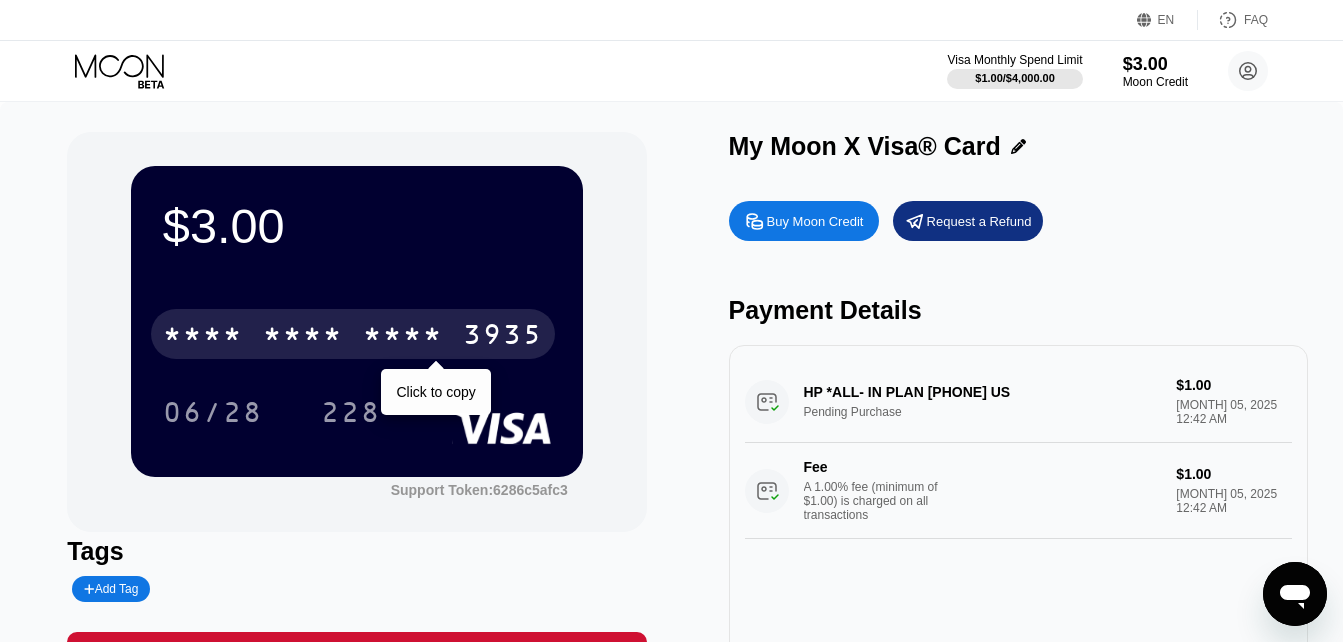 click on "* * * *" at bounding box center [303, 337] 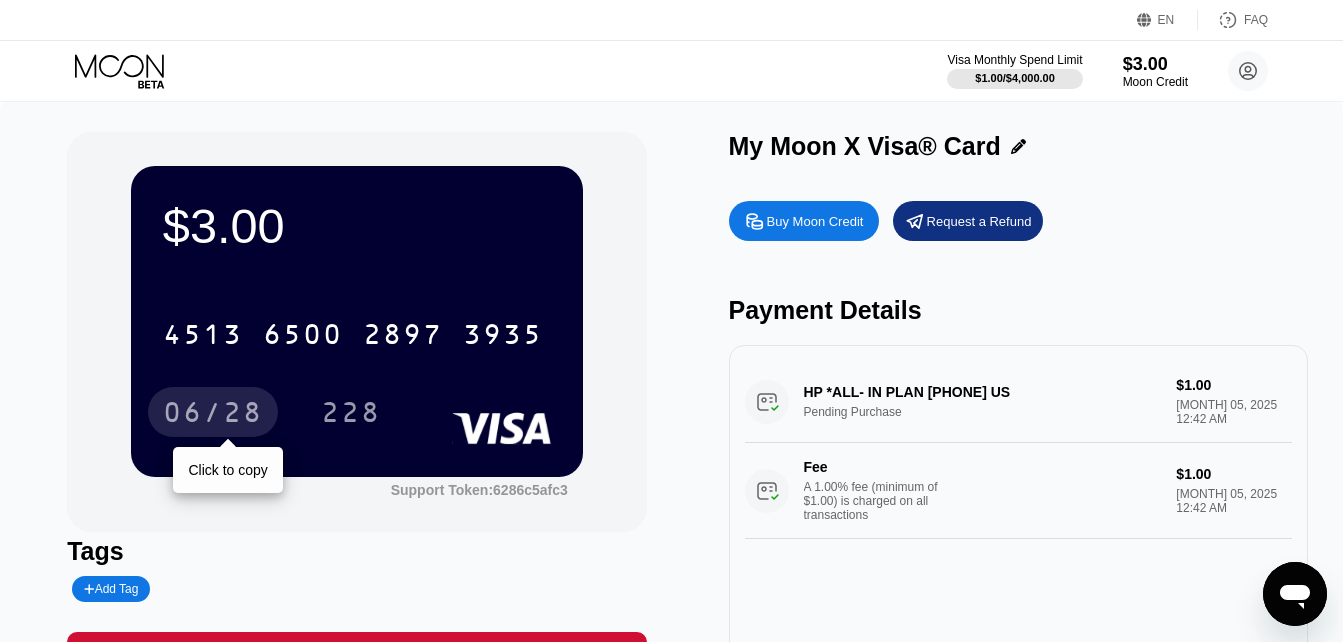 click on "06/28" at bounding box center [213, 412] 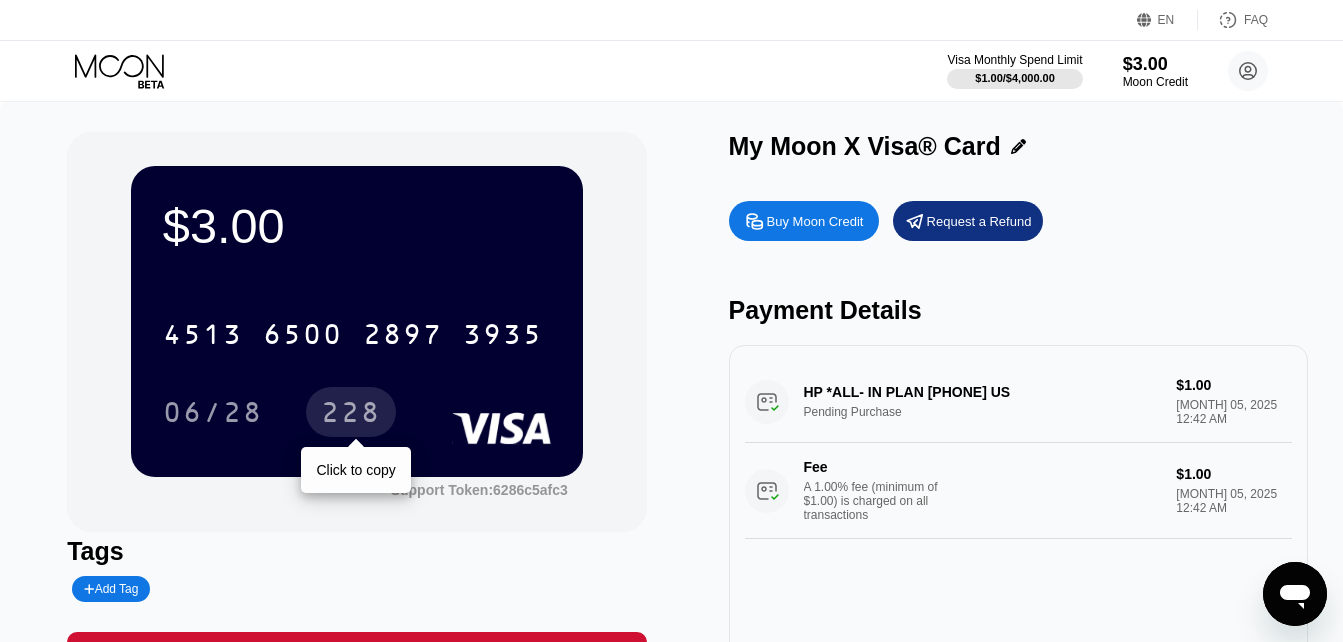click on "228" at bounding box center [351, 415] 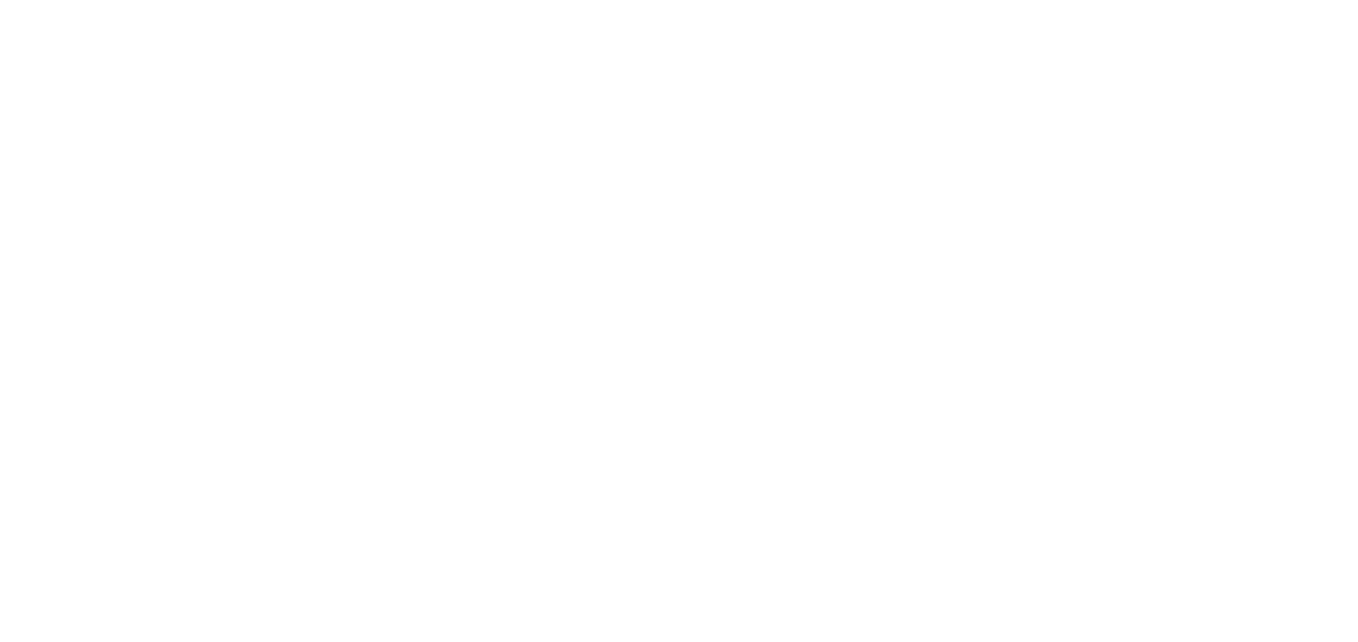 scroll, scrollTop: 0, scrollLeft: 0, axis: both 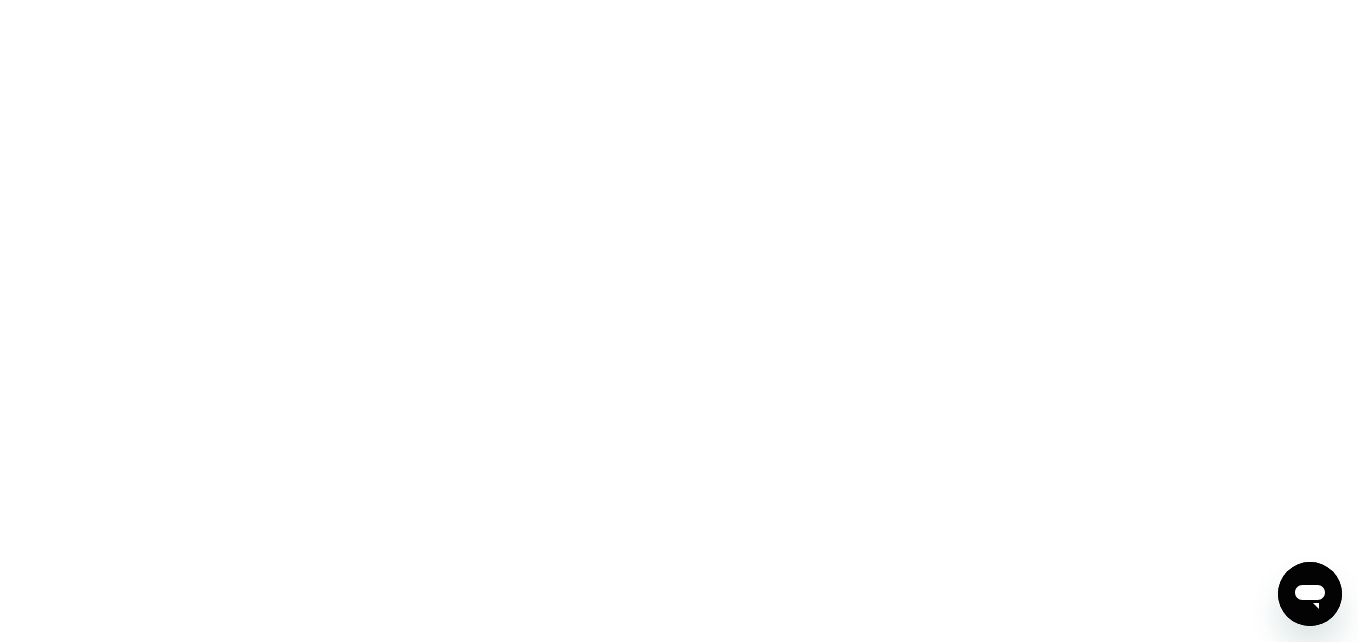 click at bounding box center (679, 321) 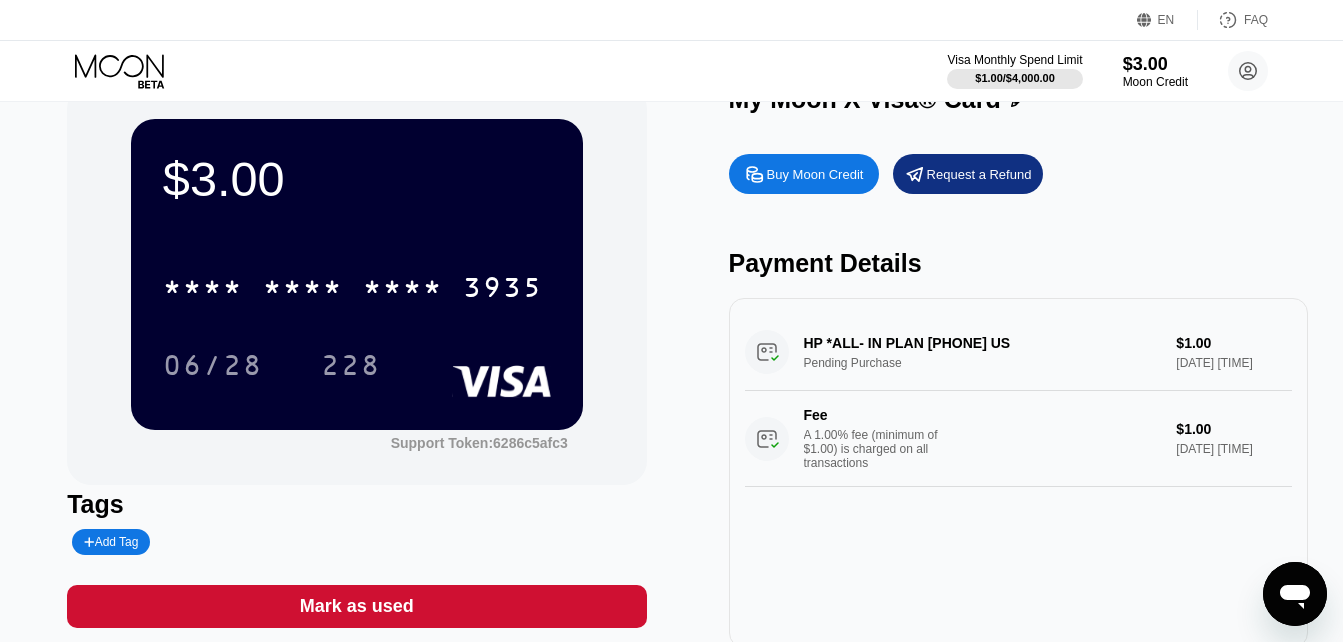 scroll, scrollTop: 48, scrollLeft: 0, axis: vertical 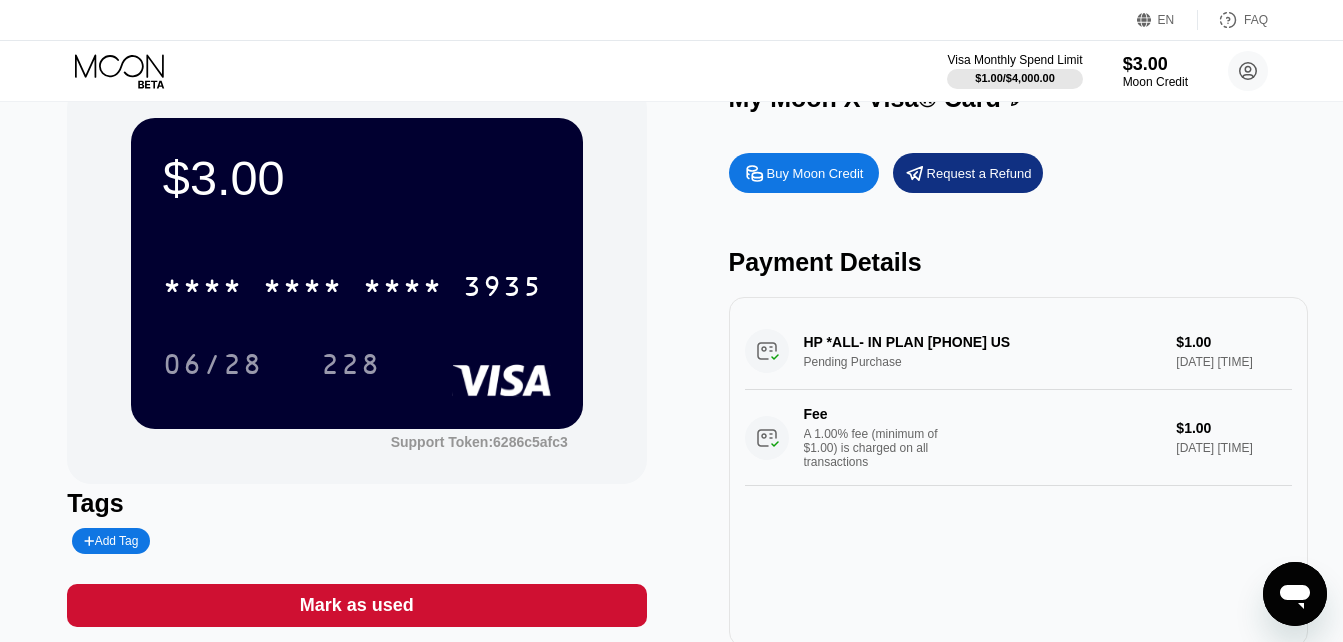 click on "$3.00 * * * * * * * * * * * * 3935 06/28 228 Support Token:  6286c5afc3 Tags  Add Tag Mark as used My Moon X Visa® Card Buy Moon Credit Request a Refund Payment Details HP *ALL- IN PLAN         888-447-0148 US Pending Purchase $1.00 Aug 05, 2025 12:42 AM Fee A 1.00% fee (minimum of $1.00) is charged on all transactions $1.00 Aug 05, 2025 12:42 AM" at bounding box center (671, 365) 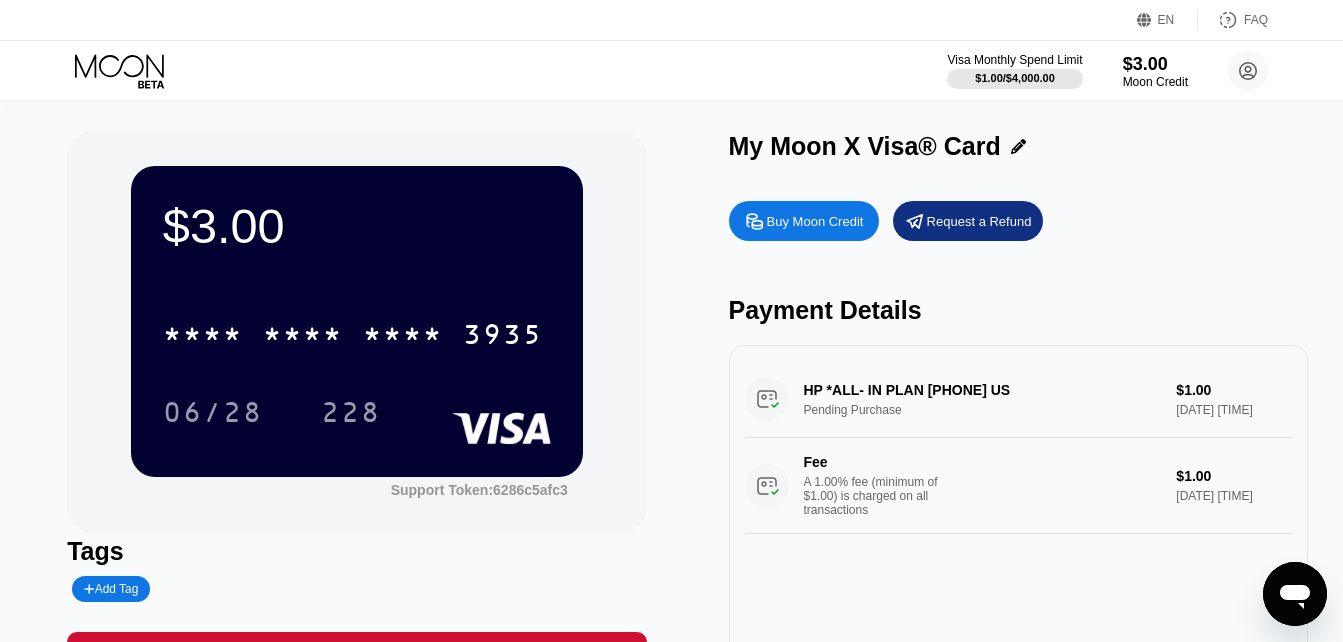 click on "$3.00 * * * * * * * * * * * * 3935 06/28 228 Support Token:  6286c5afc3 Tags  Add Tag Mark as used My Moon X Visa® Card Buy Moon Credit Request a Refund Payment Details HP *ALL- IN PLAN         [PHONE] US Pending Purchase $1.00 [MONTH] 05, 2025 12:42 AM Fee A 1.00% fee (minimum of $1.00) is charged on all transactions $1.00 [MONTH] 05, 2025 12:42 AM" at bounding box center [671, 423] 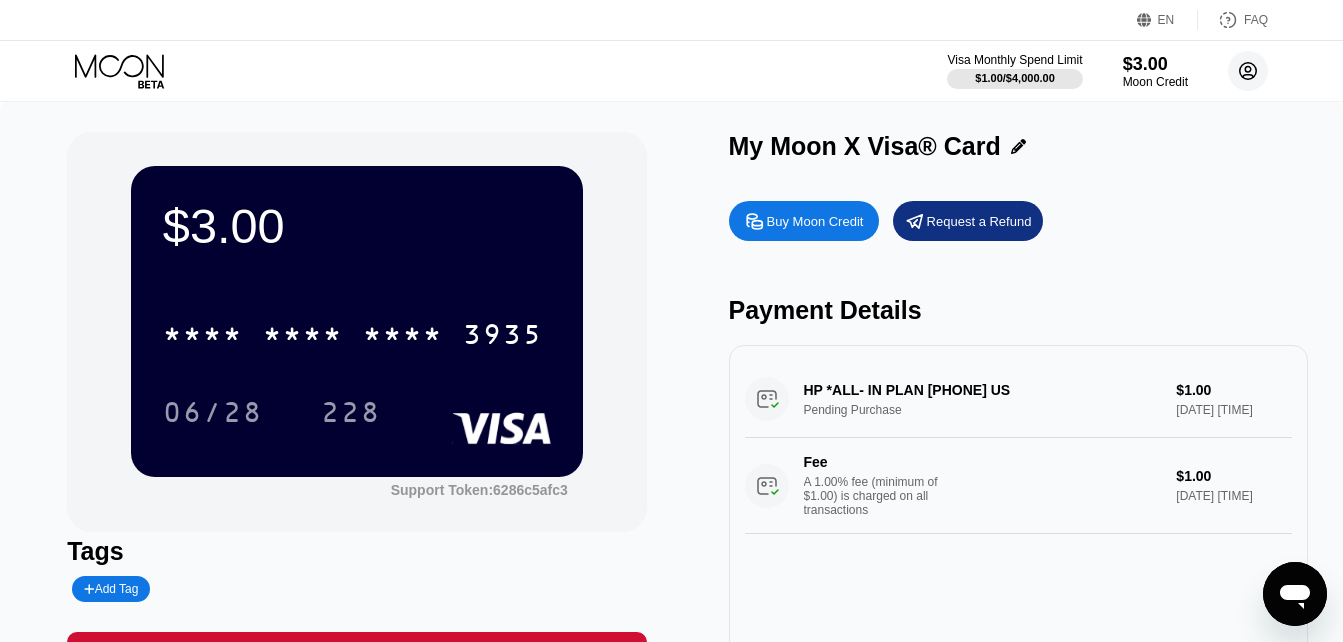 click 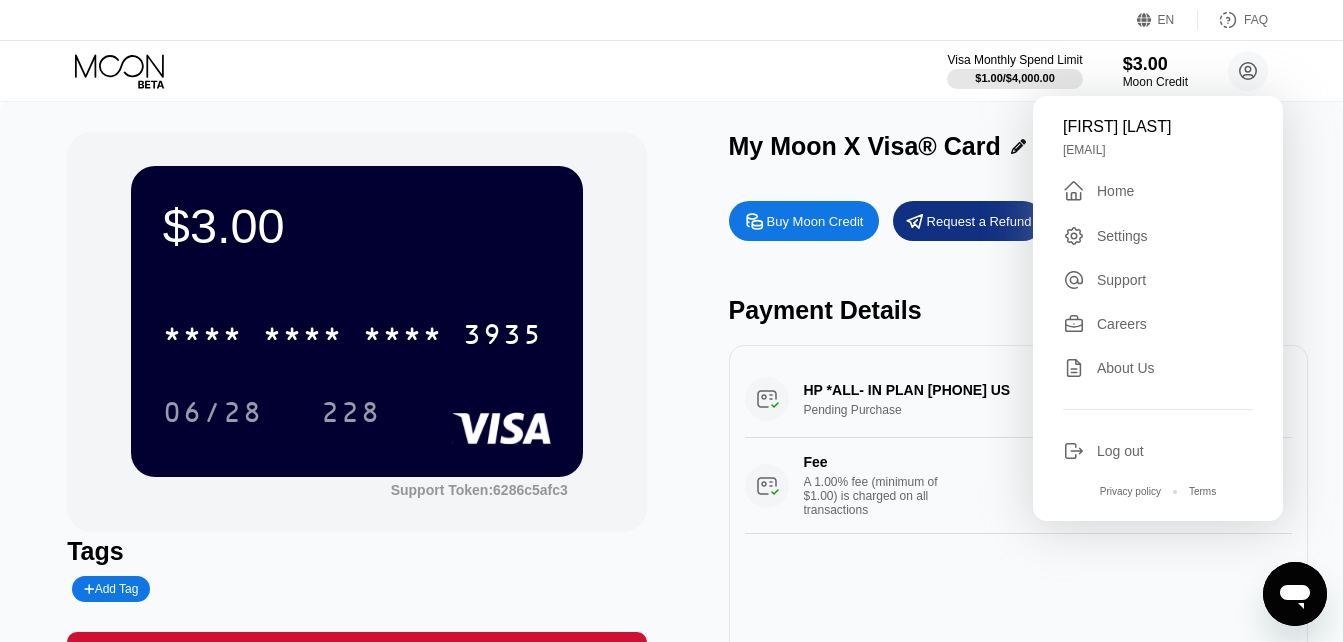 click on "$3.00 * * * * * * * * * * * * 3935 06/28 228 Support Token:  6286c5afc3 Tags  Add Tag Mark as used My Moon X Visa® Card Buy Moon Credit Request a Refund Payment Details HP *ALL- IN PLAN         888-447-0148 US Pending Purchase $1.00 Aug 05, 2025 12:42 AM Fee A 1.00% fee (minimum of $1.00) is charged on all transactions $1.00 Aug 05, 2025 12:42 AM" at bounding box center (671, 423) 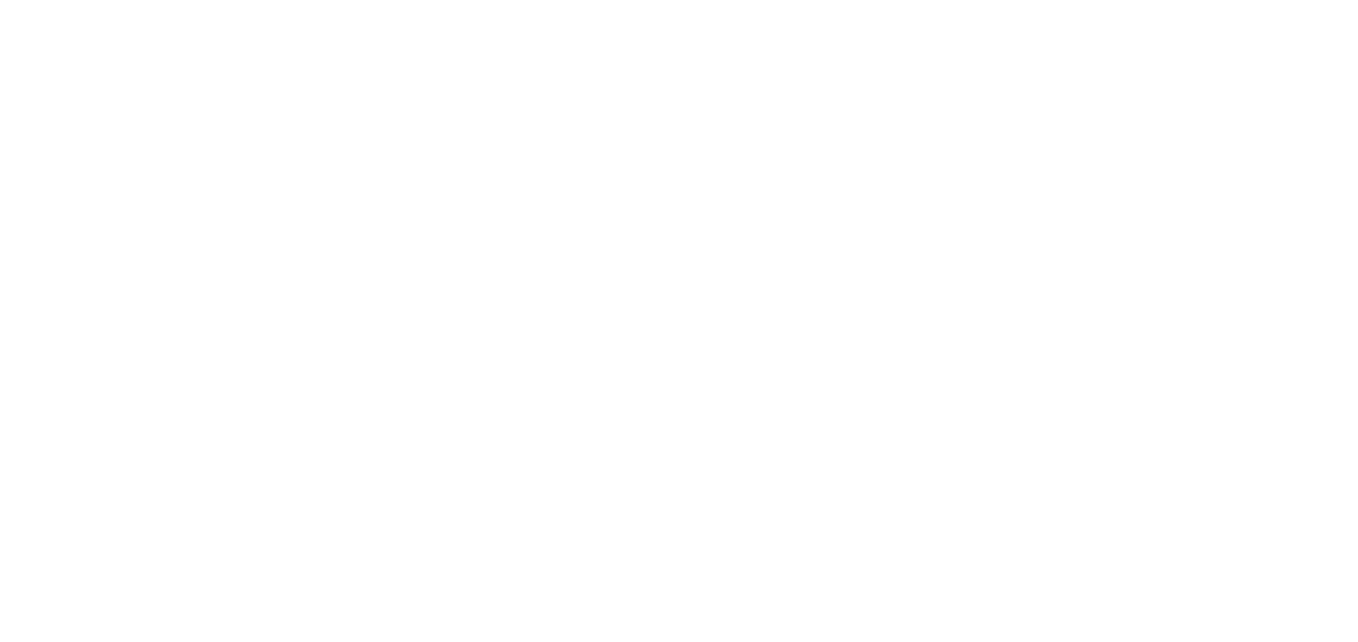 scroll, scrollTop: 0, scrollLeft: 0, axis: both 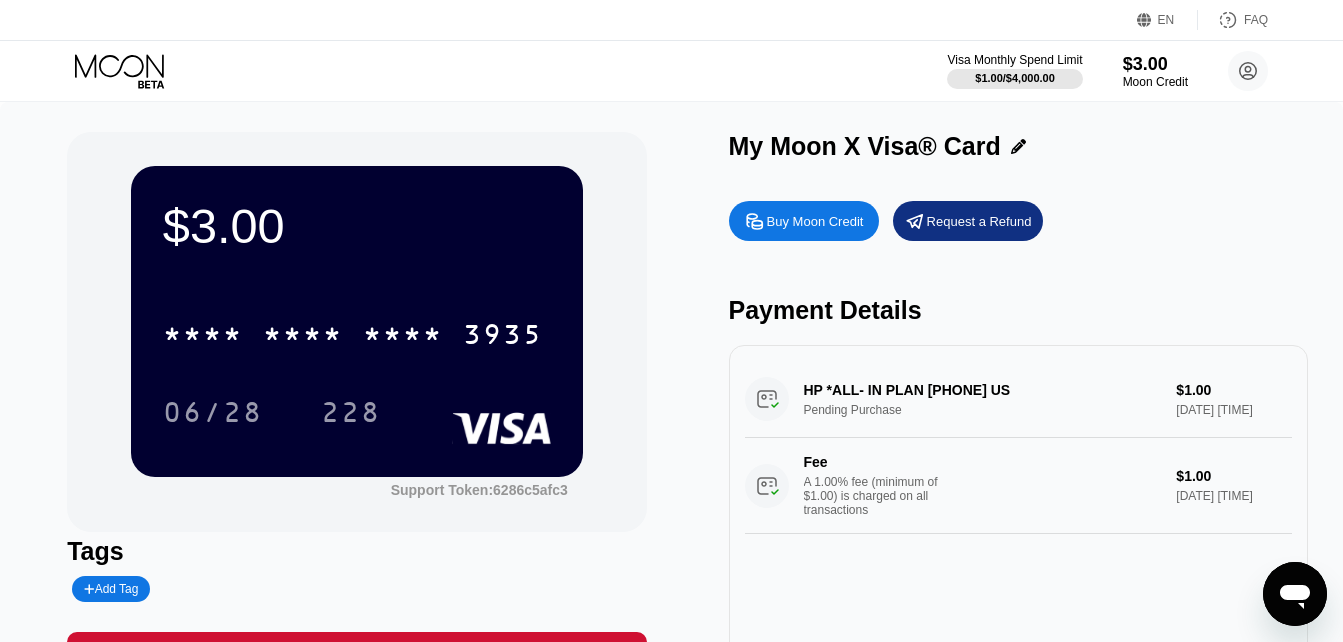 click on "* * * * * * * * * * * * [LAST_FOUR]" at bounding box center (357, 328) 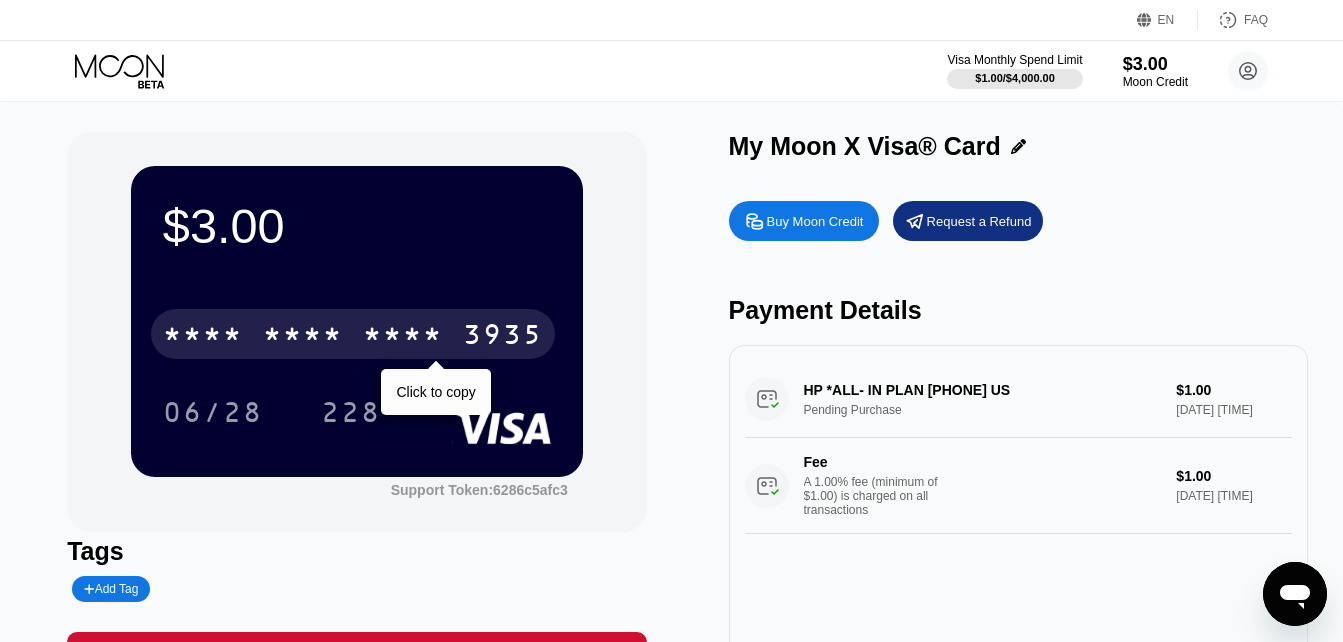 click on "* * * * * * * * * * * * 3935" at bounding box center (353, 334) 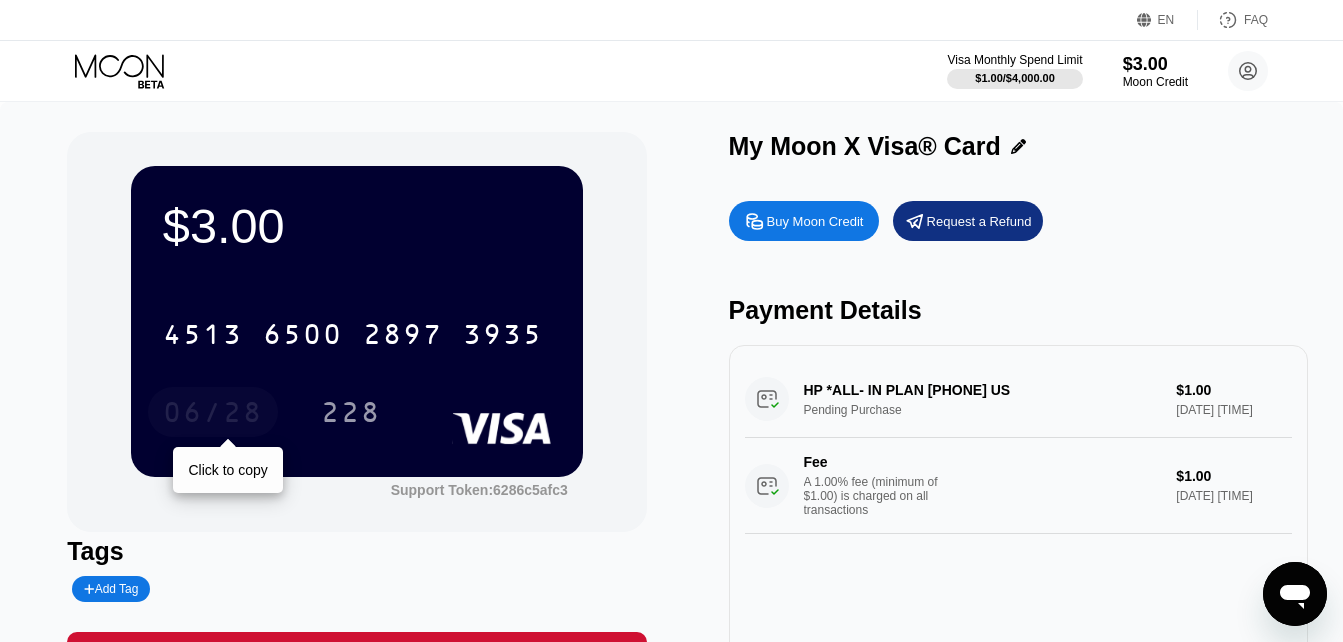 click on "06/28" at bounding box center [213, 415] 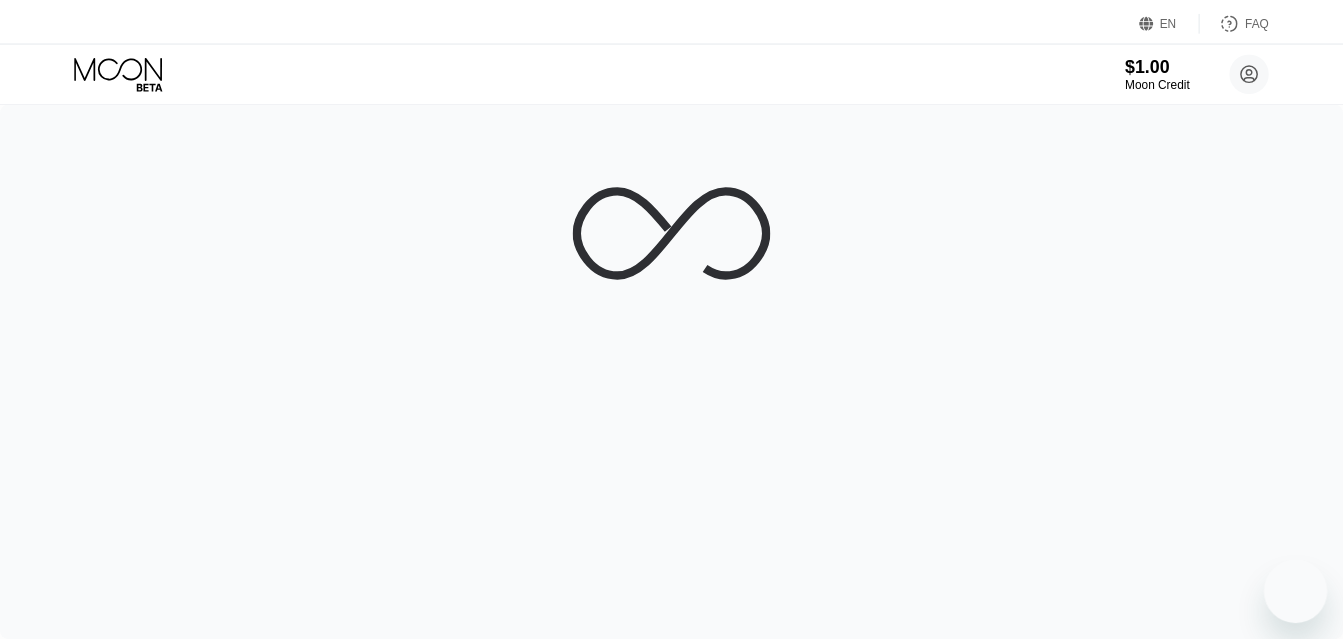 scroll, scrollTop: 0, scrollLeft: 0, axis: both 